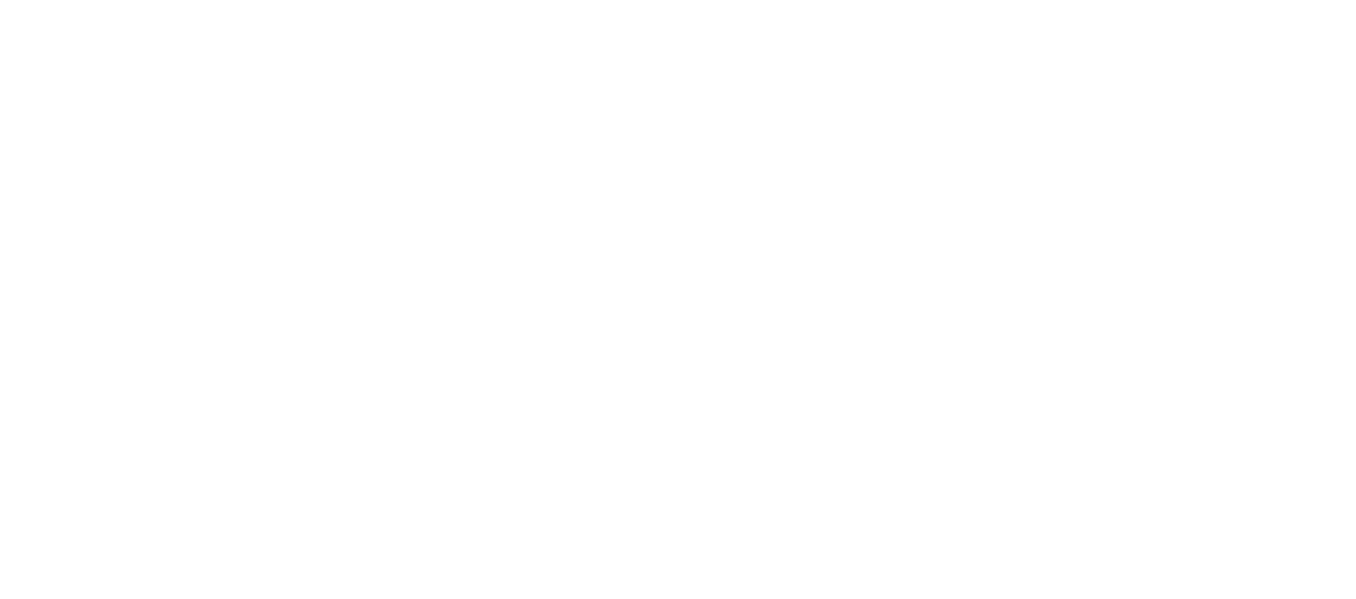 scroll, scrollTop: 0, scrollLeft: 0, axis: both 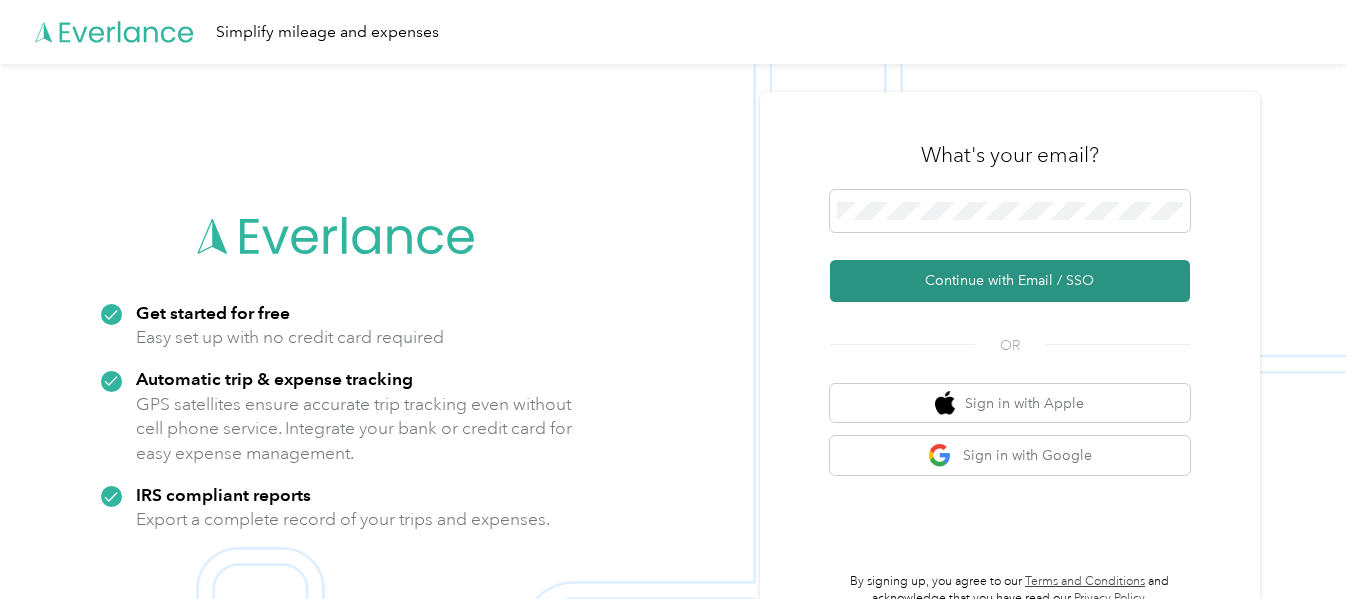 click on "Continue with Email / SSO" at bounding box center (1010, 281) 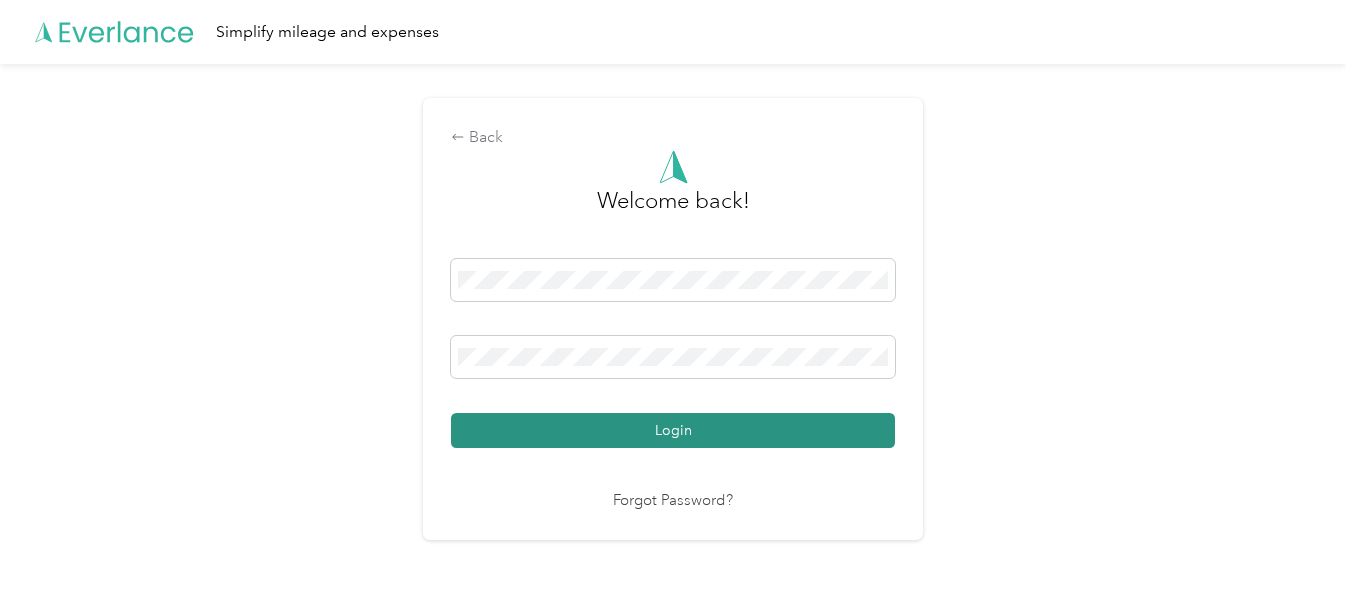 click on "Login" at bounding box center (673, 430) 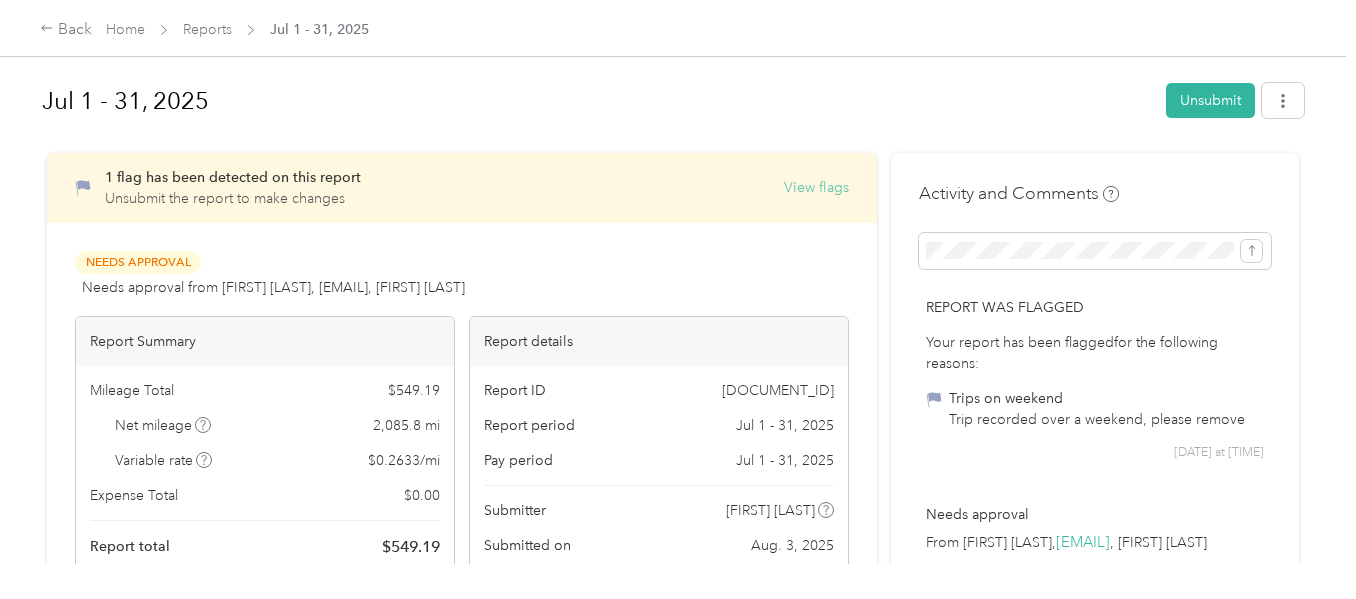 click on "View flags" at bounding box center (816, 187) 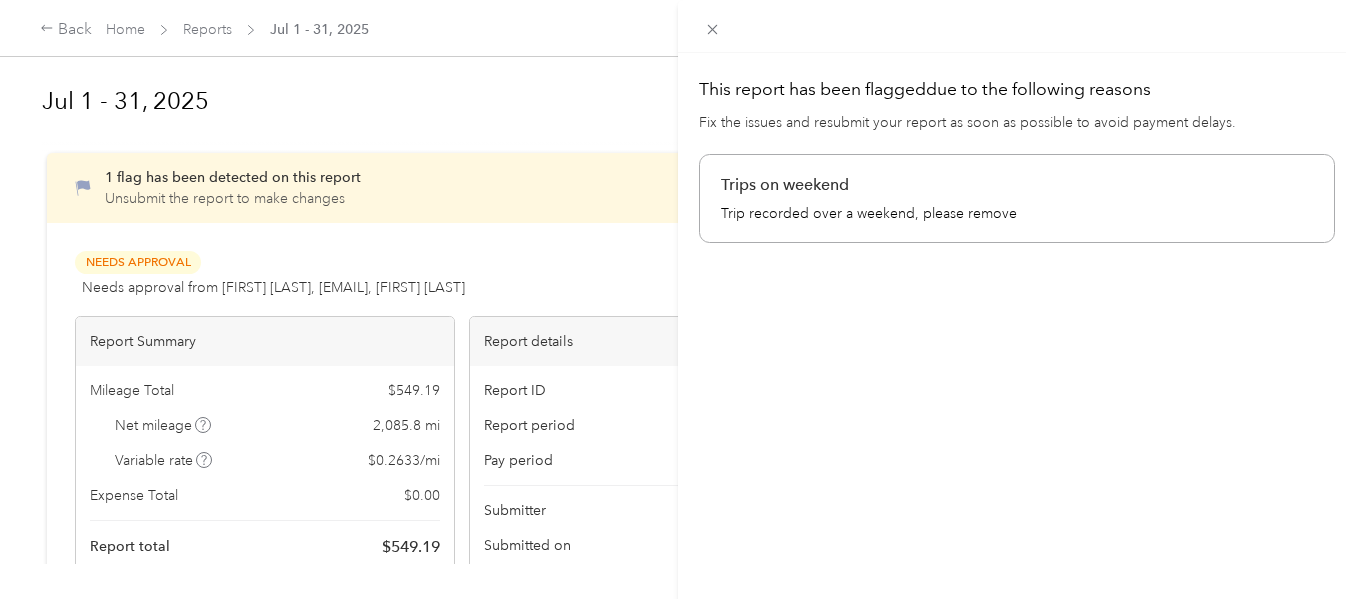 click on "This report has been   flagged  due to the following reasons Fix the issues and resubmit your report as soon as possible to avoid payment delays. Trips on weekend Trip recorded over a weekend, please remove" at bounding box center [1017, 352] 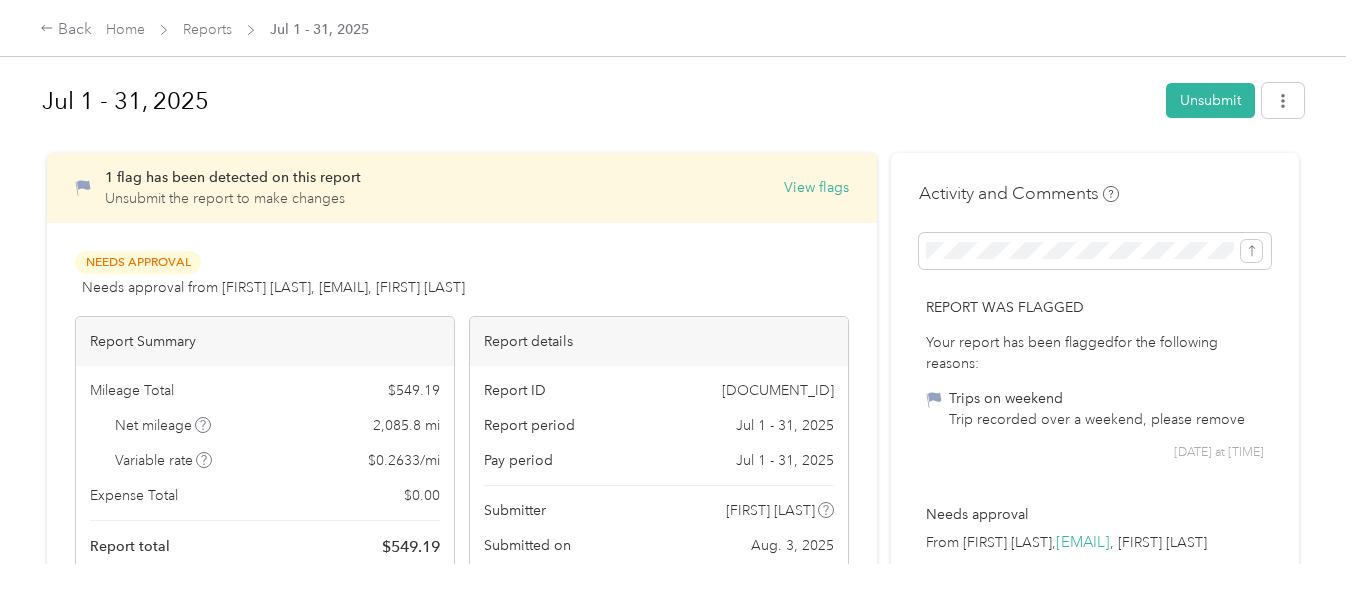 click on "1 flag has been detected on this report Unsubmit the report to make changes View flags Needs Approval Needs approval from [FIRST] [LAST], [EMAIL], [FIRST] [LAST] View activity & comments Report Summary Mileage Total $ 549.19 Net mileage 2,085.8 mi Variable rate $ 0.2633 / mi Expense Total $ 0.00 Report total $ 549.19 Report details Report ID 1A1BEB251-0006 Report period Jul 1 - 31, 2025 Pay period Jul 1 - 31, 2025 Submitter [FIRST] [LAST] Submitted on Aug. 3, 2025 Approvers [FIRST] [LAST], [EMAIL], [FIRST] [LAST]" at bounding box center (462, 394) 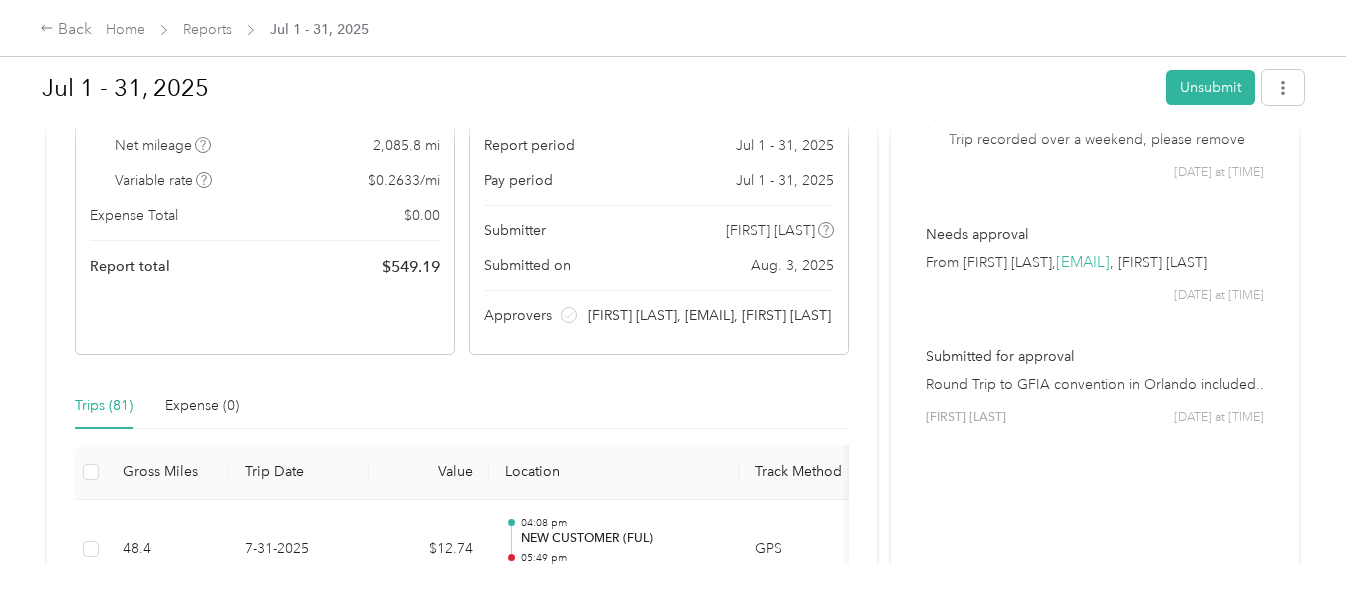 scroll, scrollTop: 320, scrollLeft: 0, axis: vertical 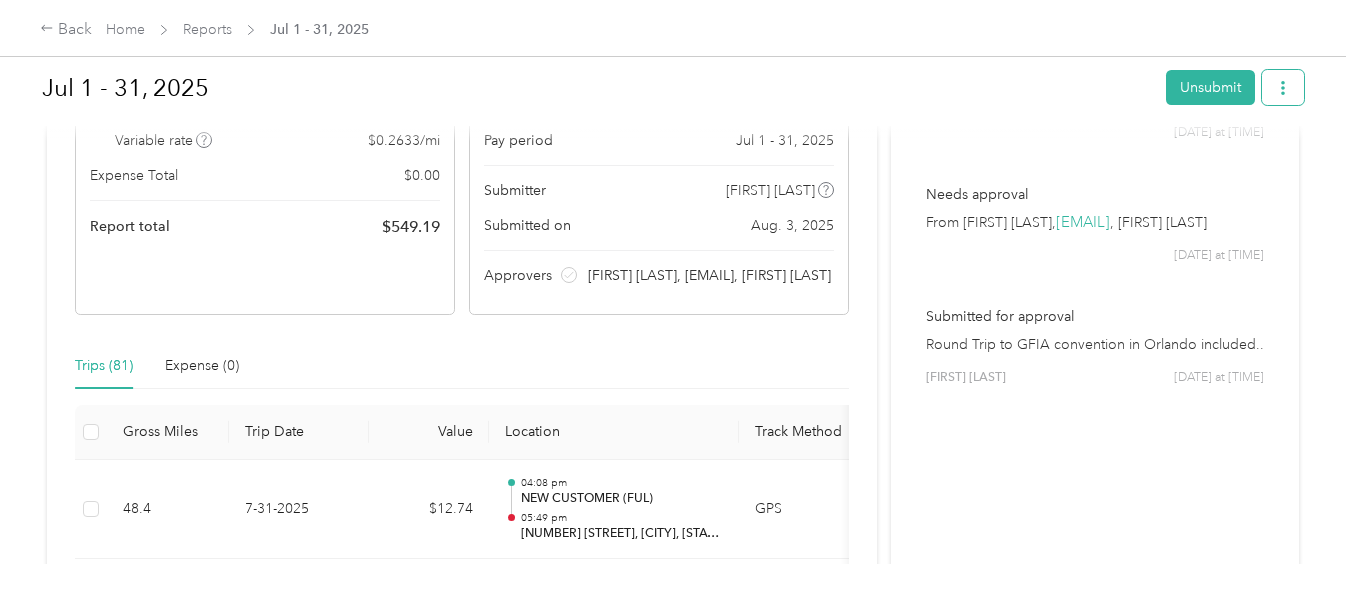click 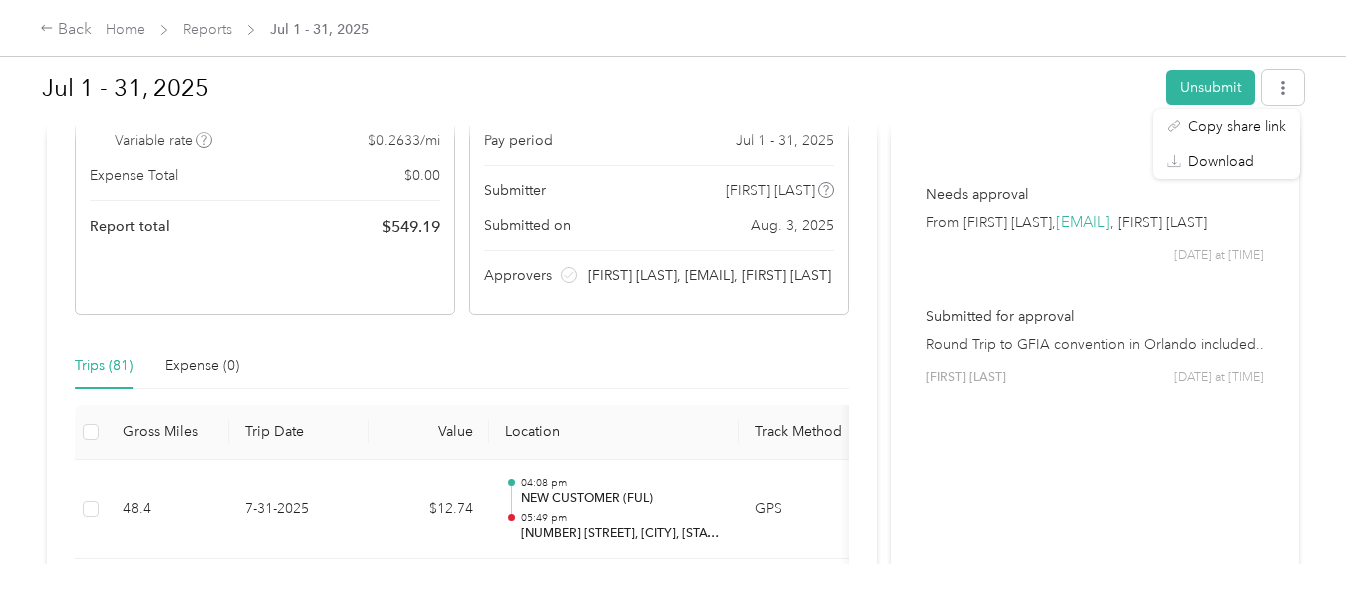 click at bounding box center (673, 131) 